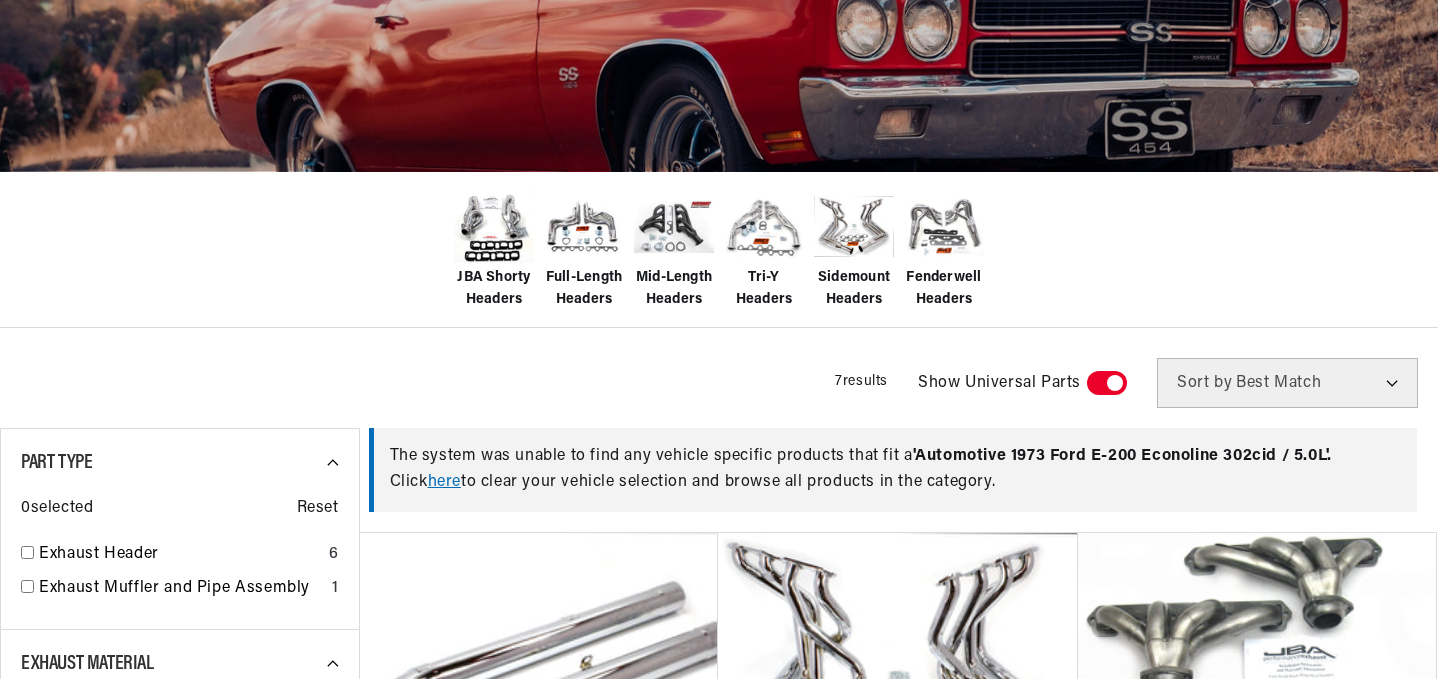 scroll, scrollTop: 477, scrollLeft: 0, axis: vertical 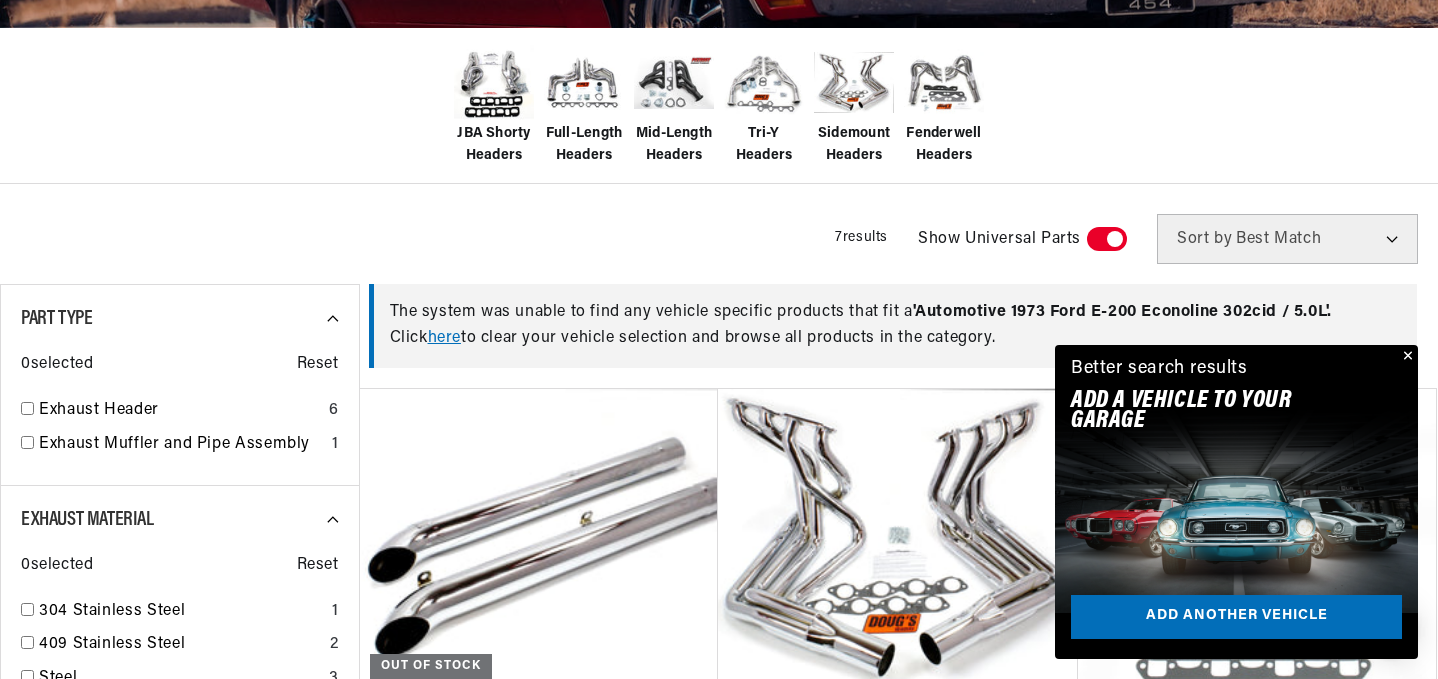 click at bounding box center (1406, 357) 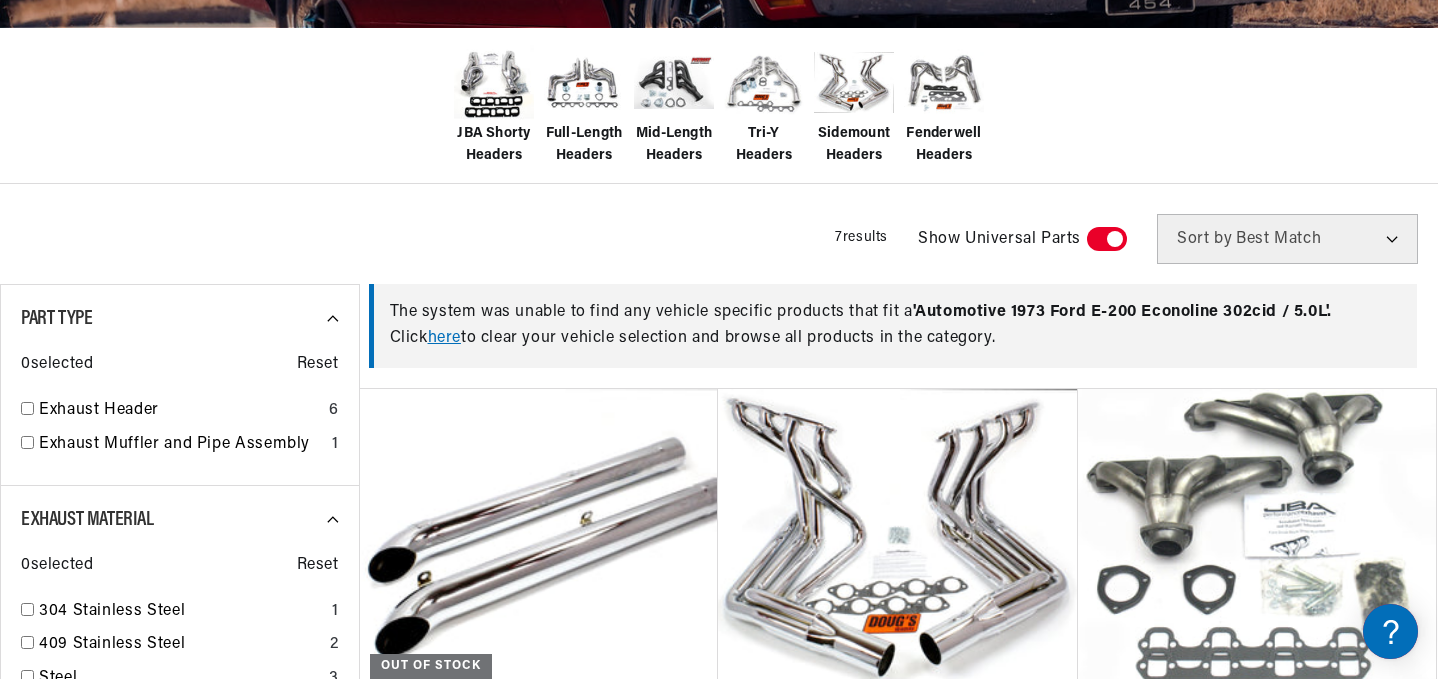 scroll, scrollTop: 0, scrollLeft: 2362, axis: horizontal 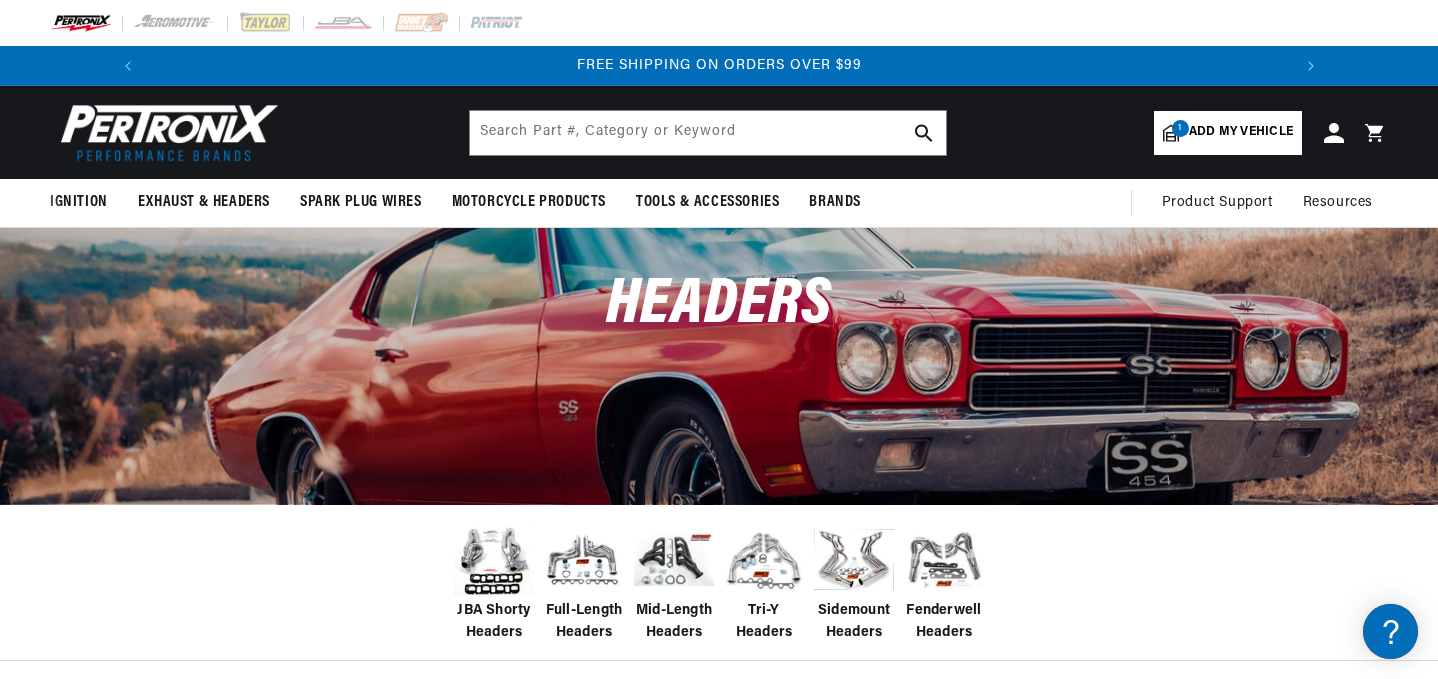 click at bounding box center (165, 132) 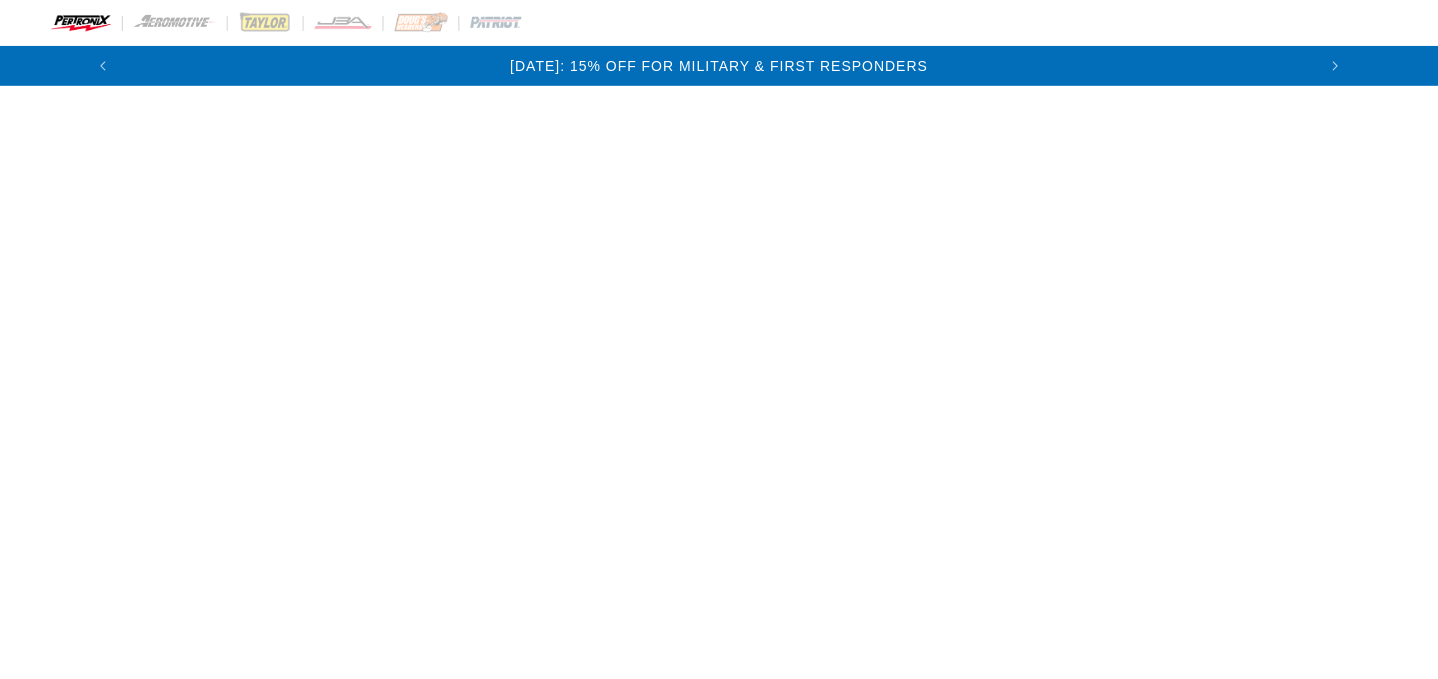 scroll, scrollTop: 0, scrollLeft: 0, axis: both 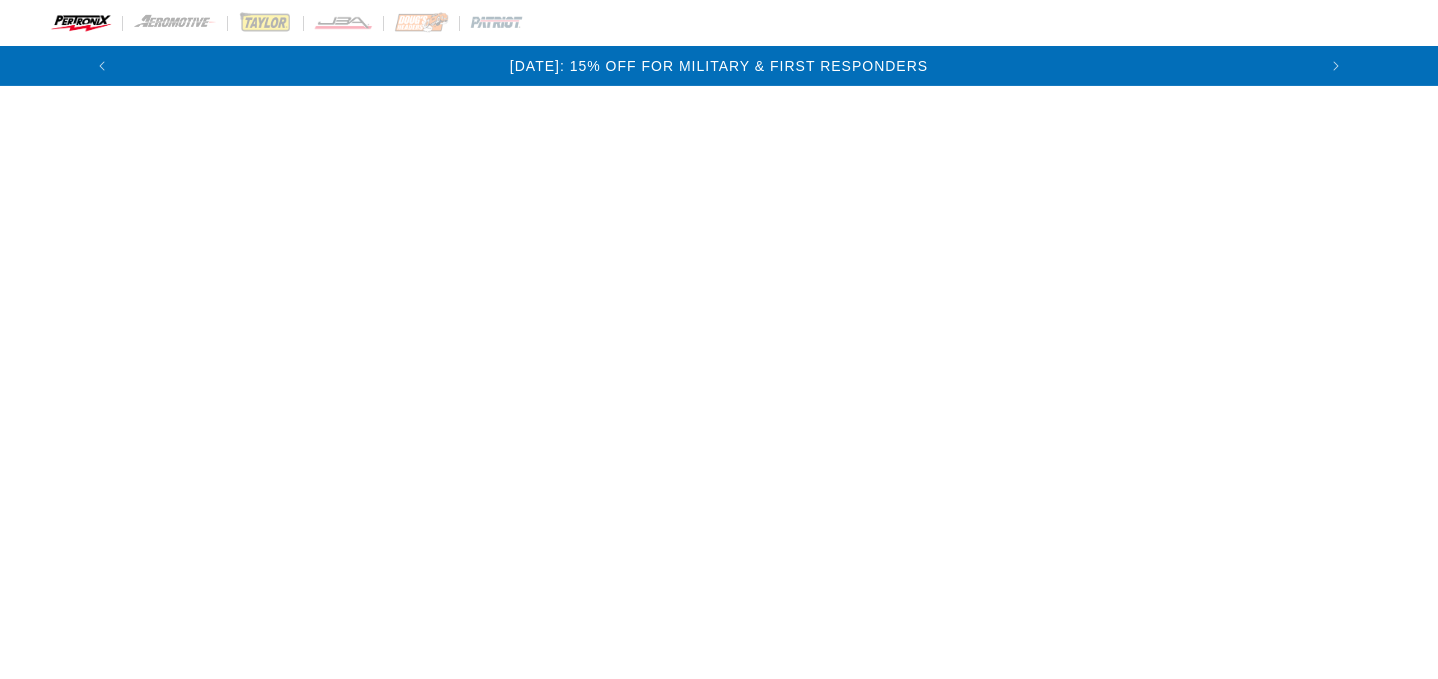 select 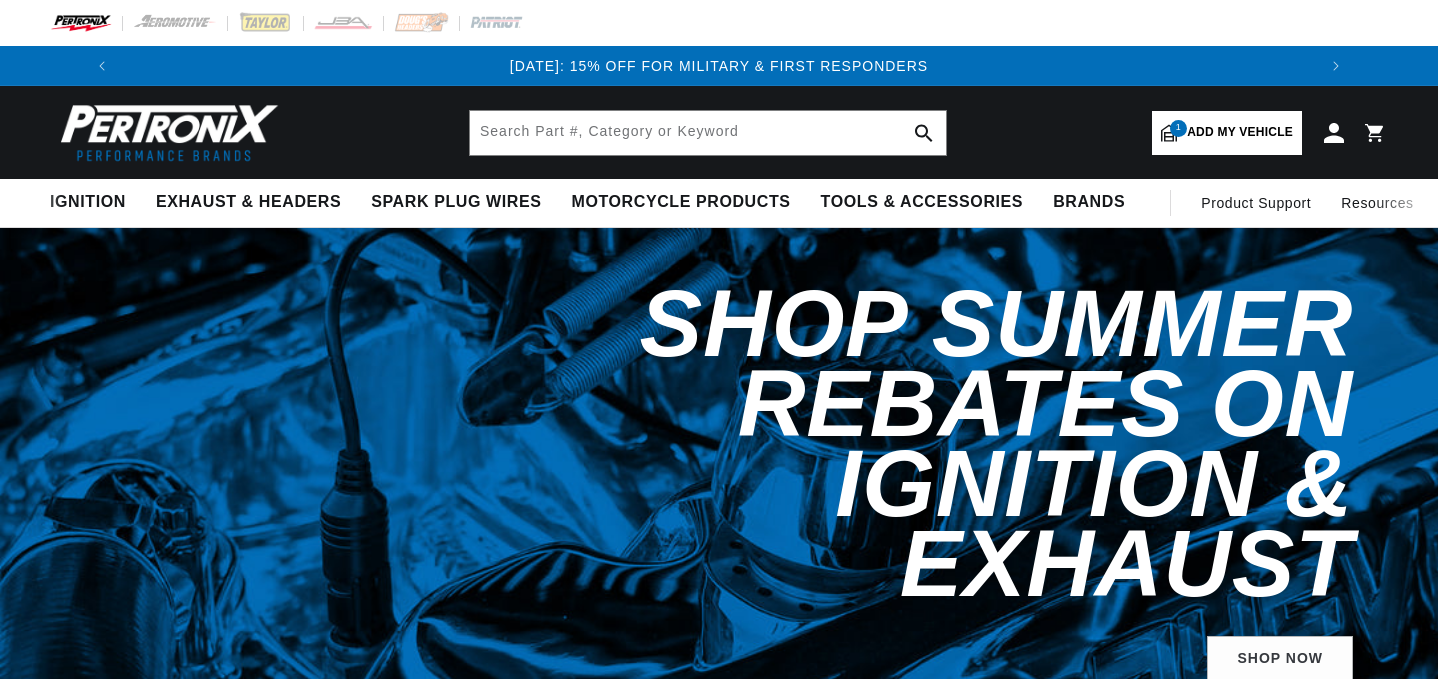 select on "1973" 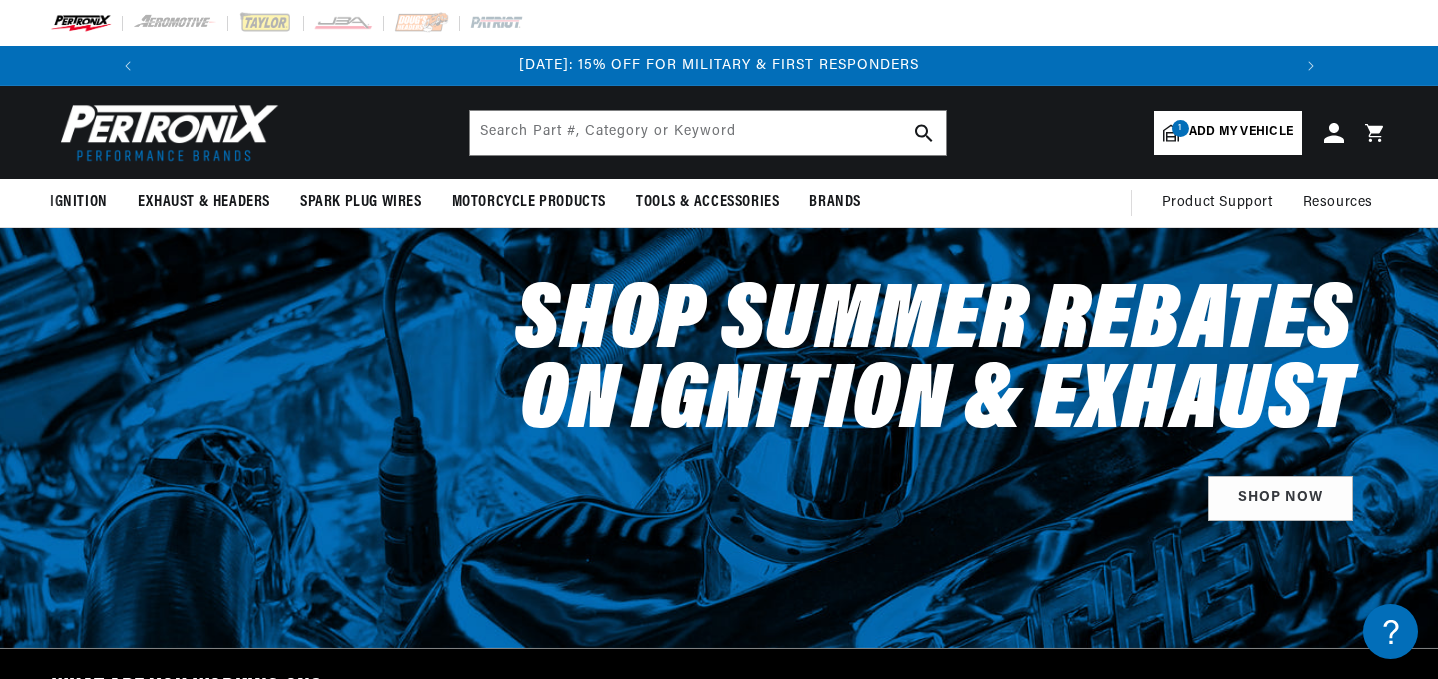 scroll, scrollTop: 0, scrollLeft: 0, axis: both 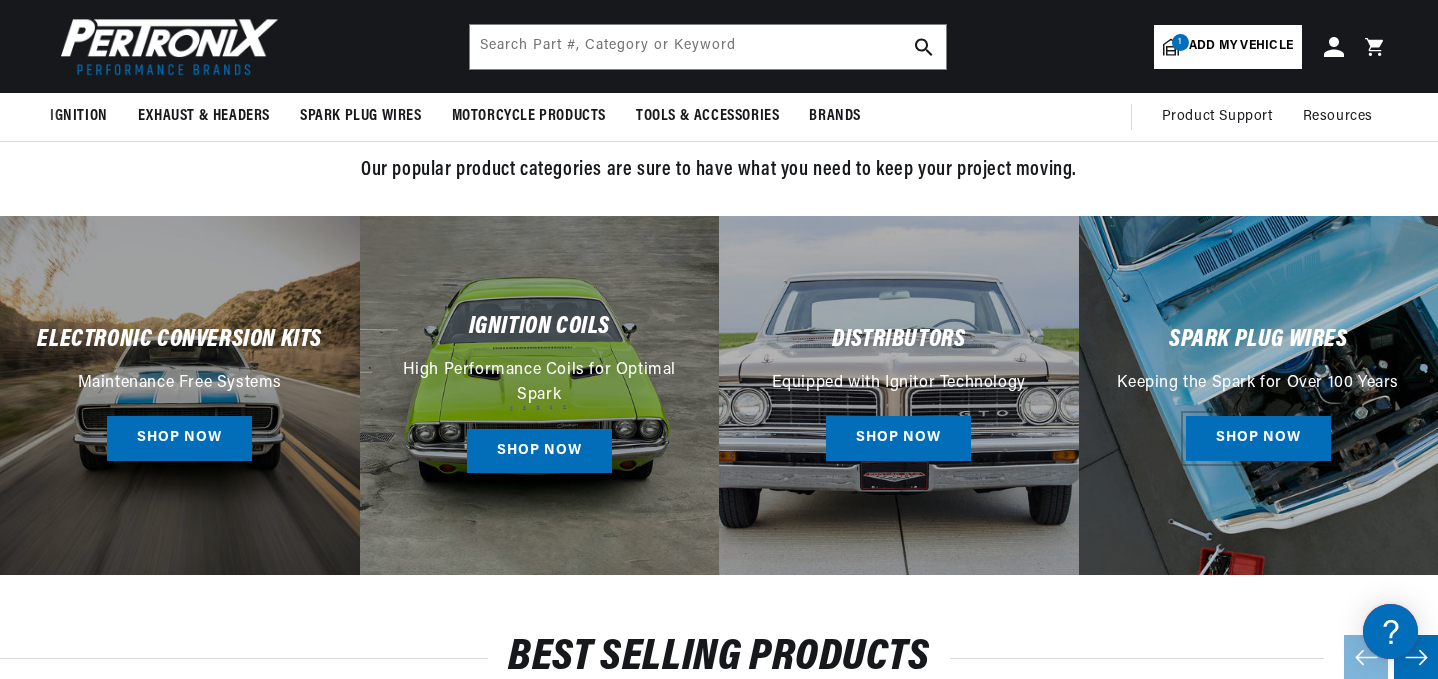 click on "Shop Now" at bounding box center [1258, 438] 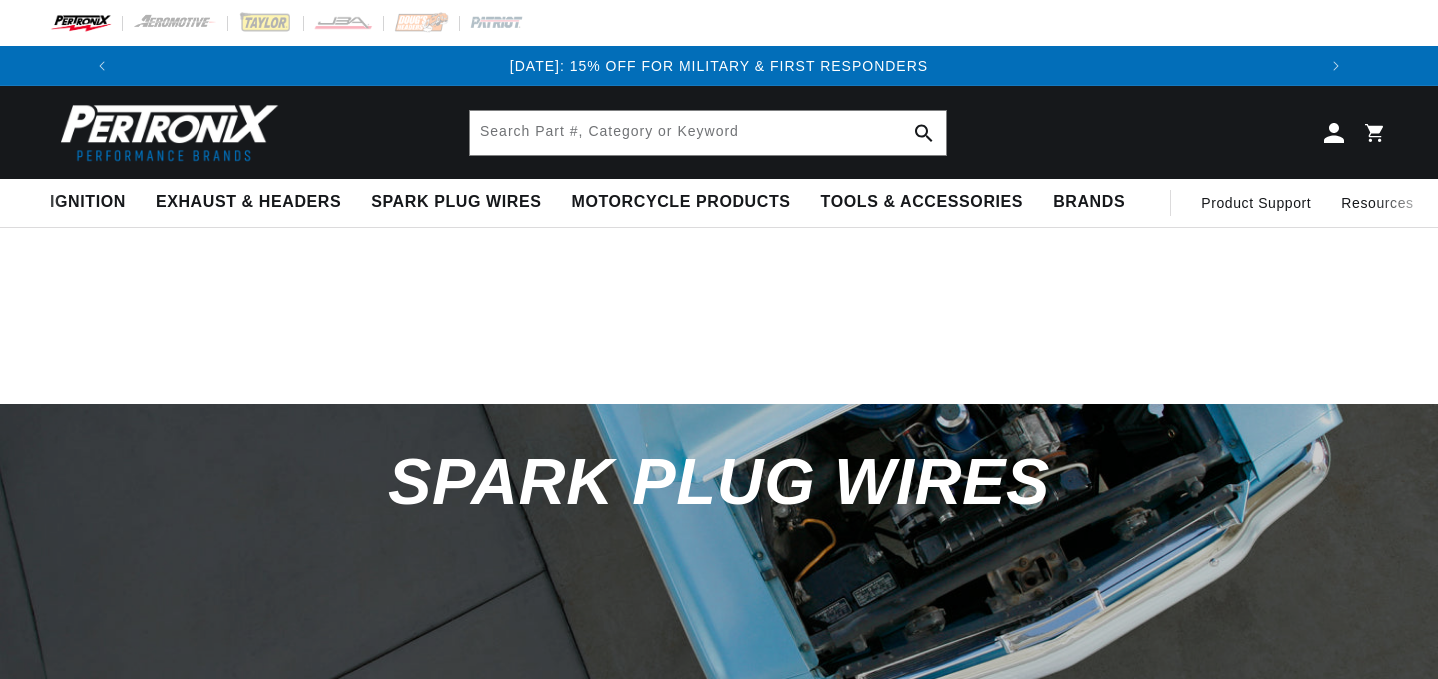 scroll, scrollTop: 0, scrollLeft: 0, axis: both 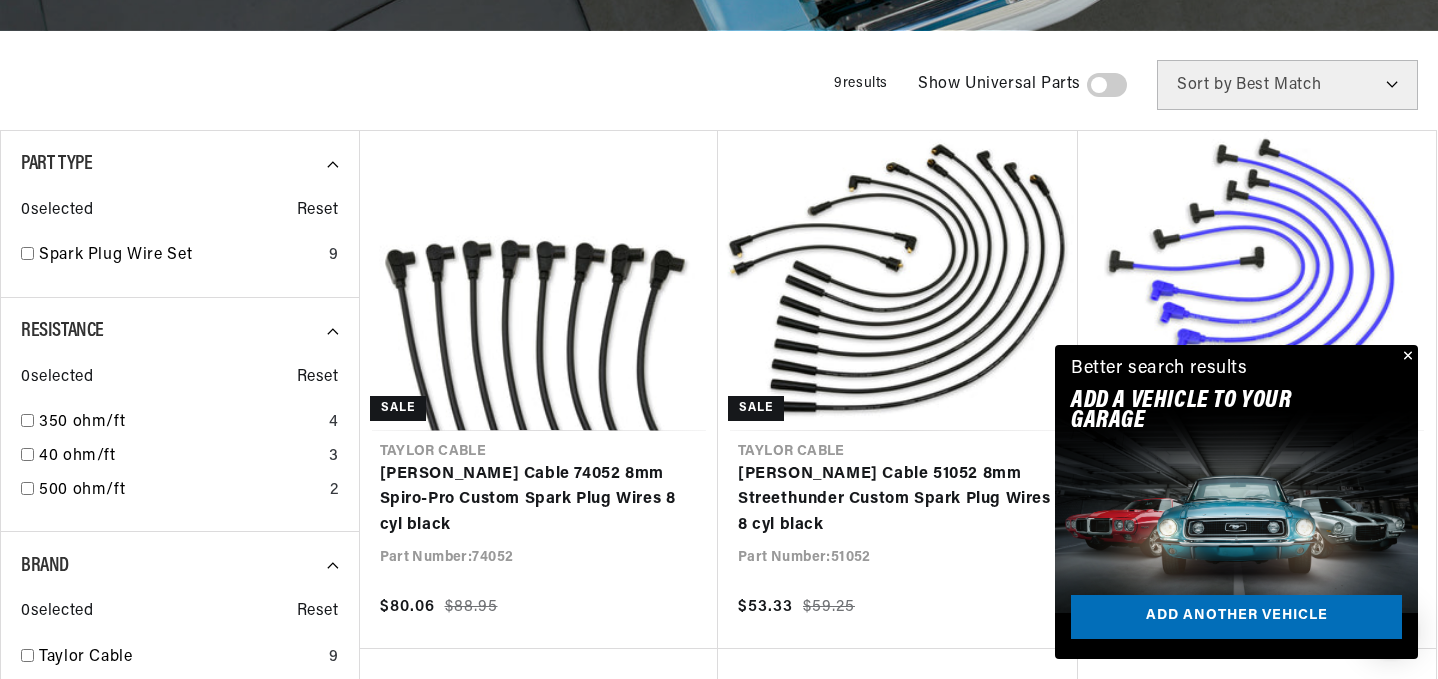 click at bounding box center [1406, 357] 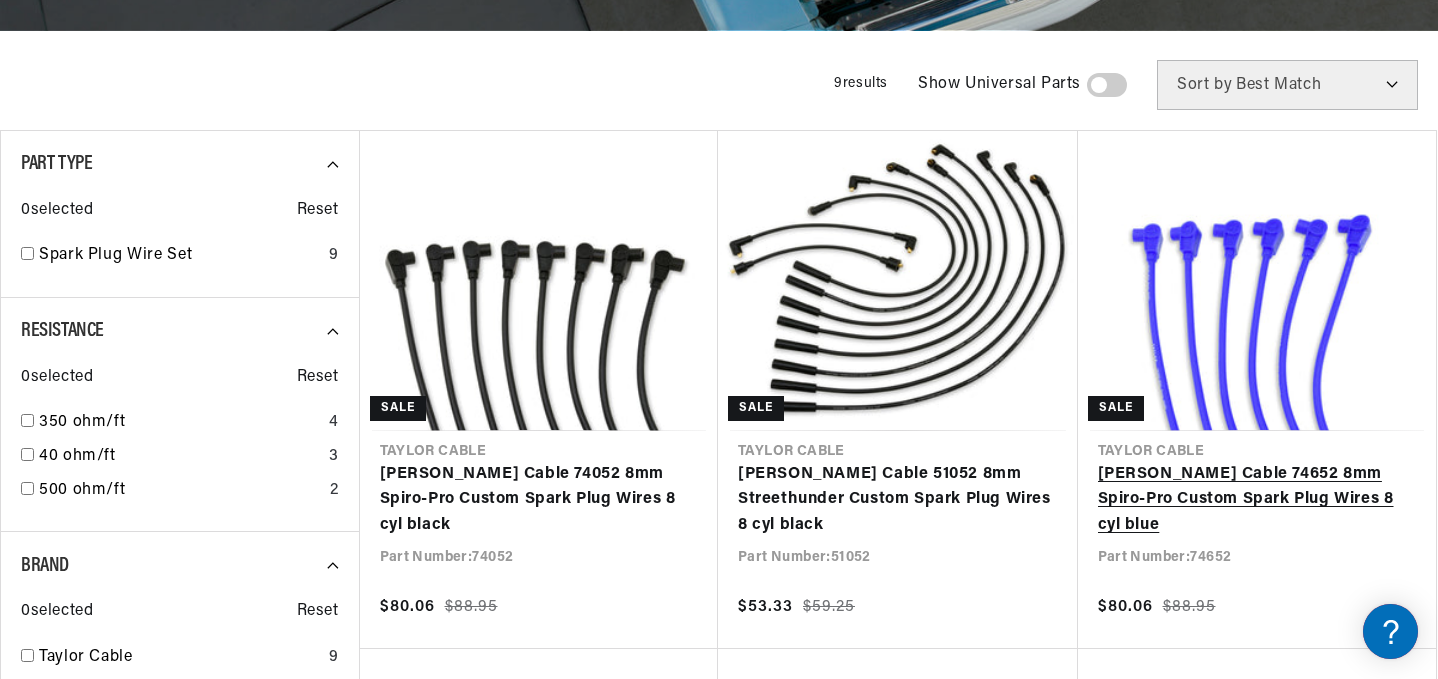 scroll, scrollTop: 0, scrollLeft: 1181, axis: horizontal 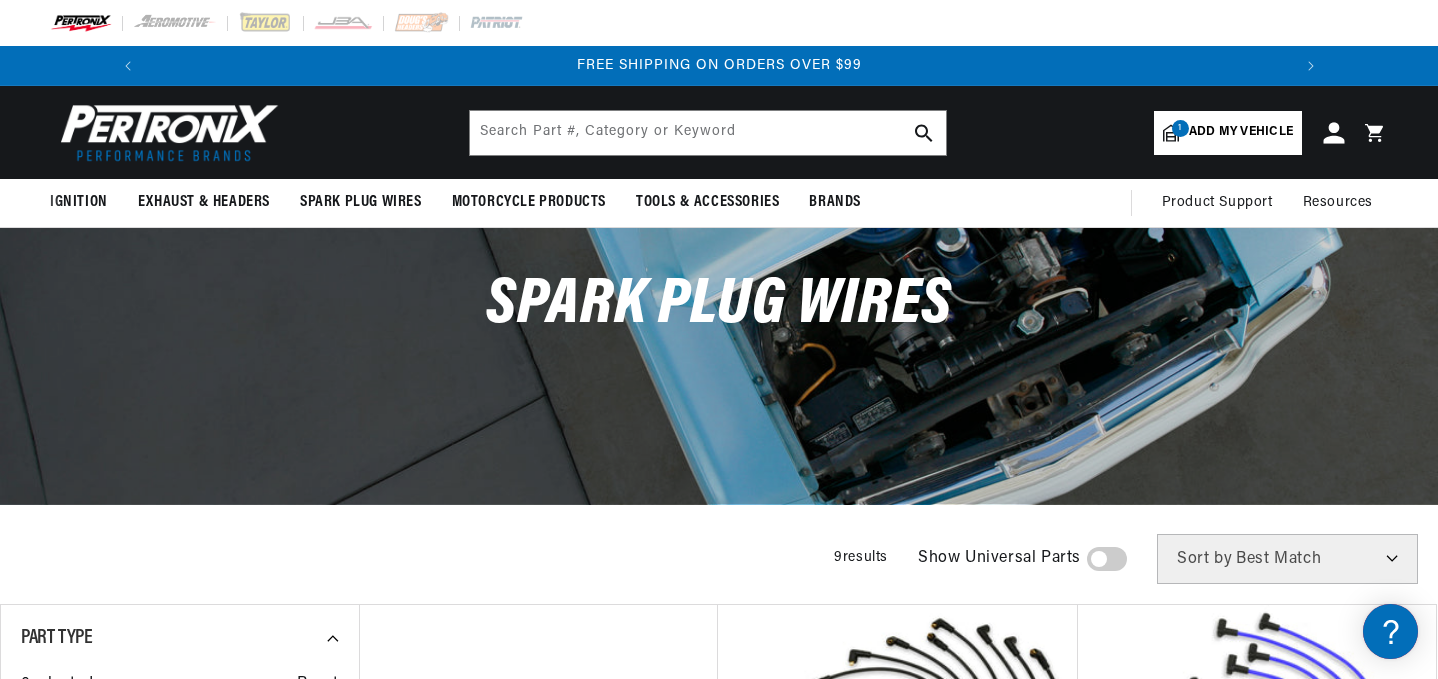 click 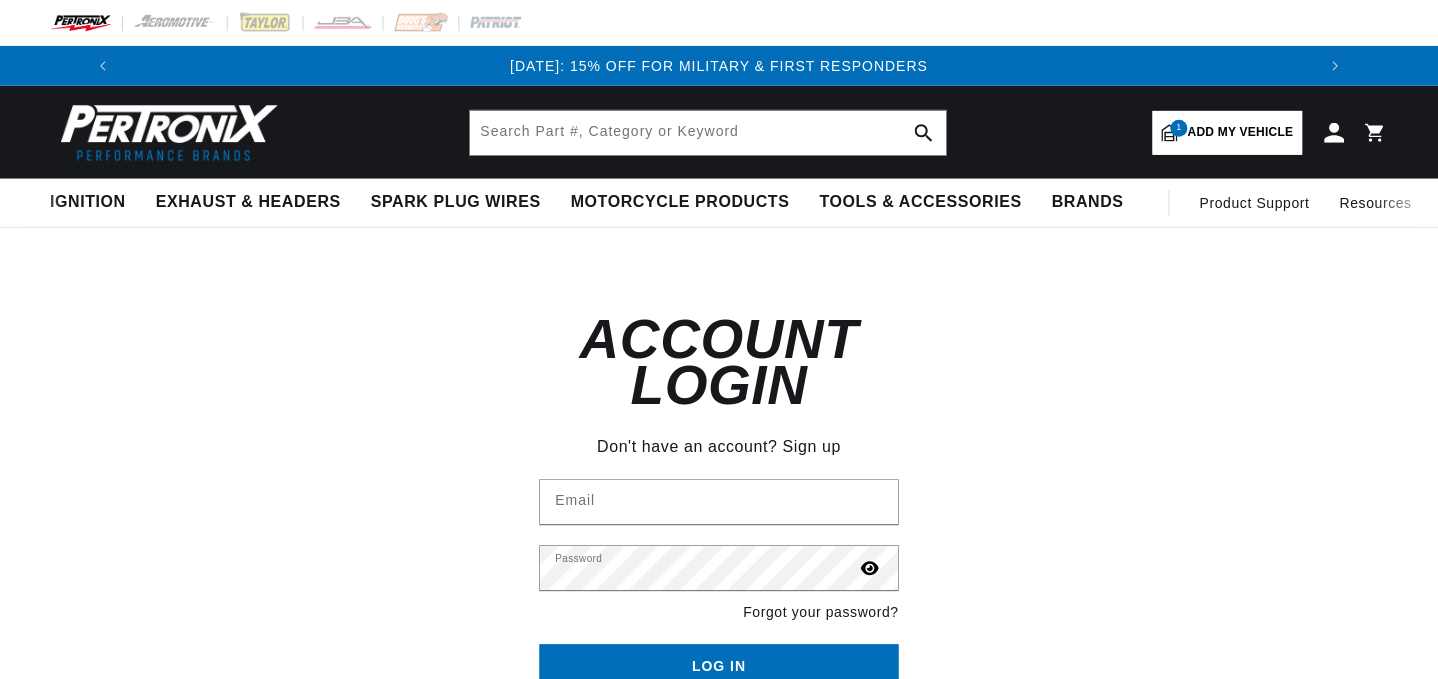 scroll, scrollTop: 0, scrollLeft: 0, axis: both 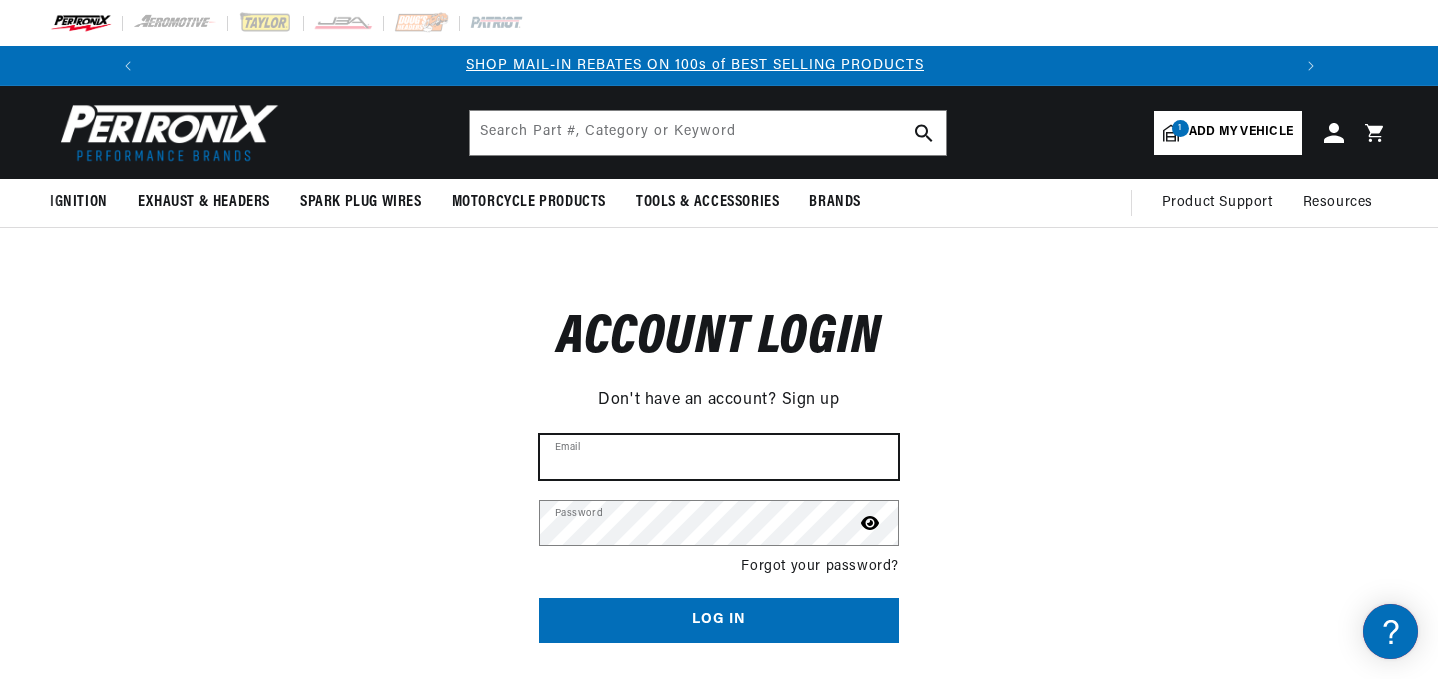 click on "Email" at bounding box center [719, 457] 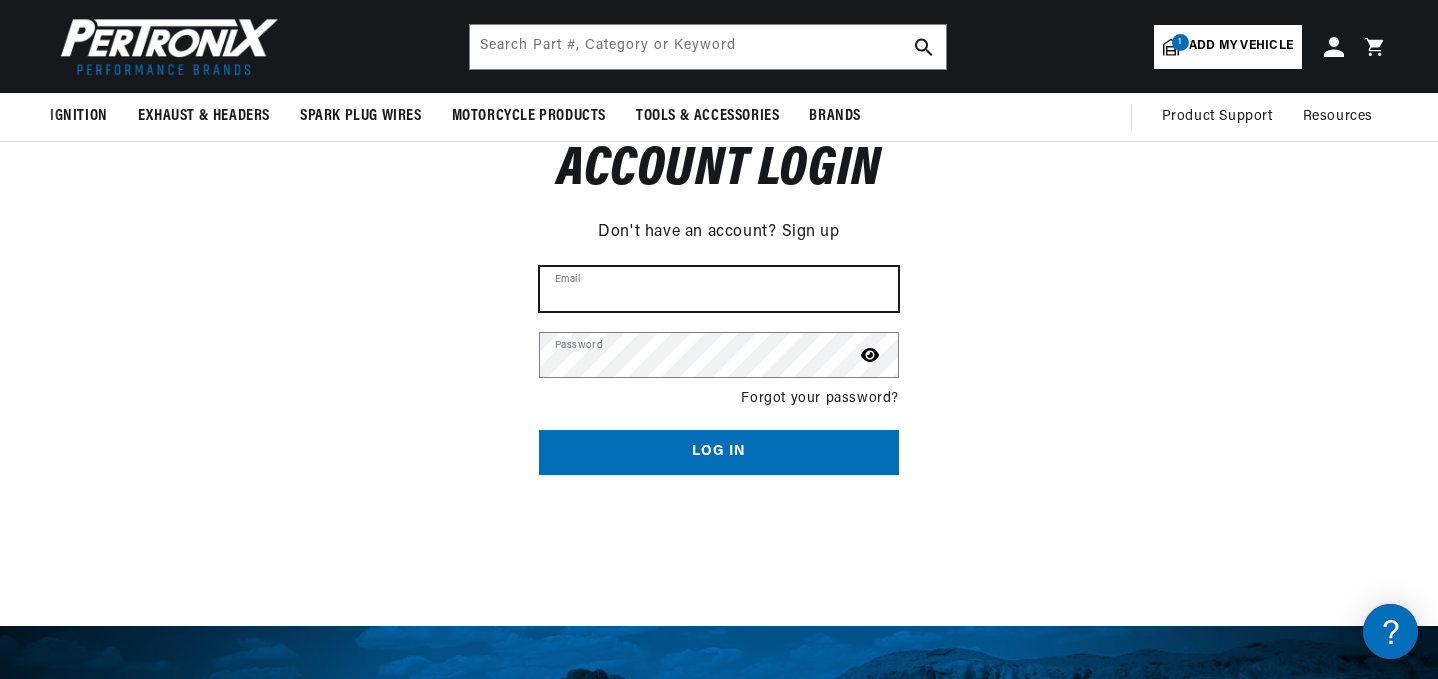 scroll, scrollTop: 161, scrollLeft: 0, axis: vertical 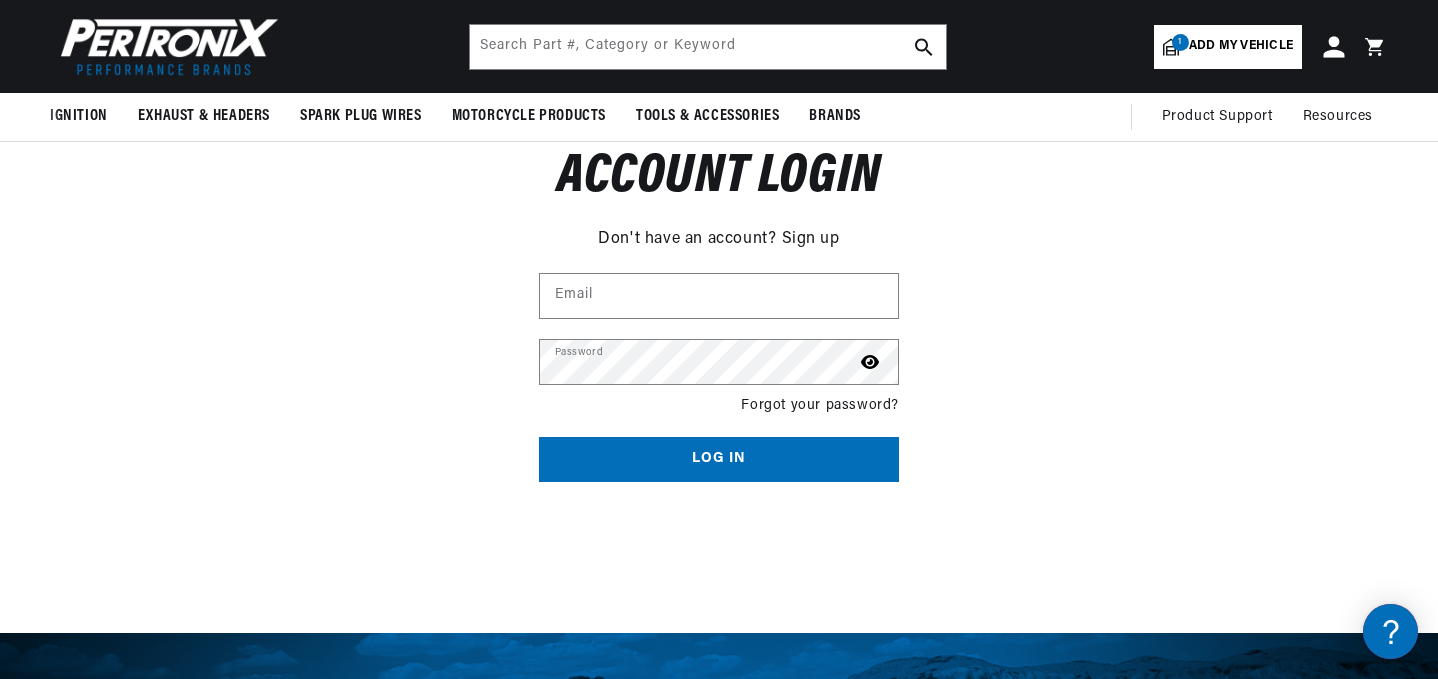 click on "Log in" at bounding box center [1334, 47] 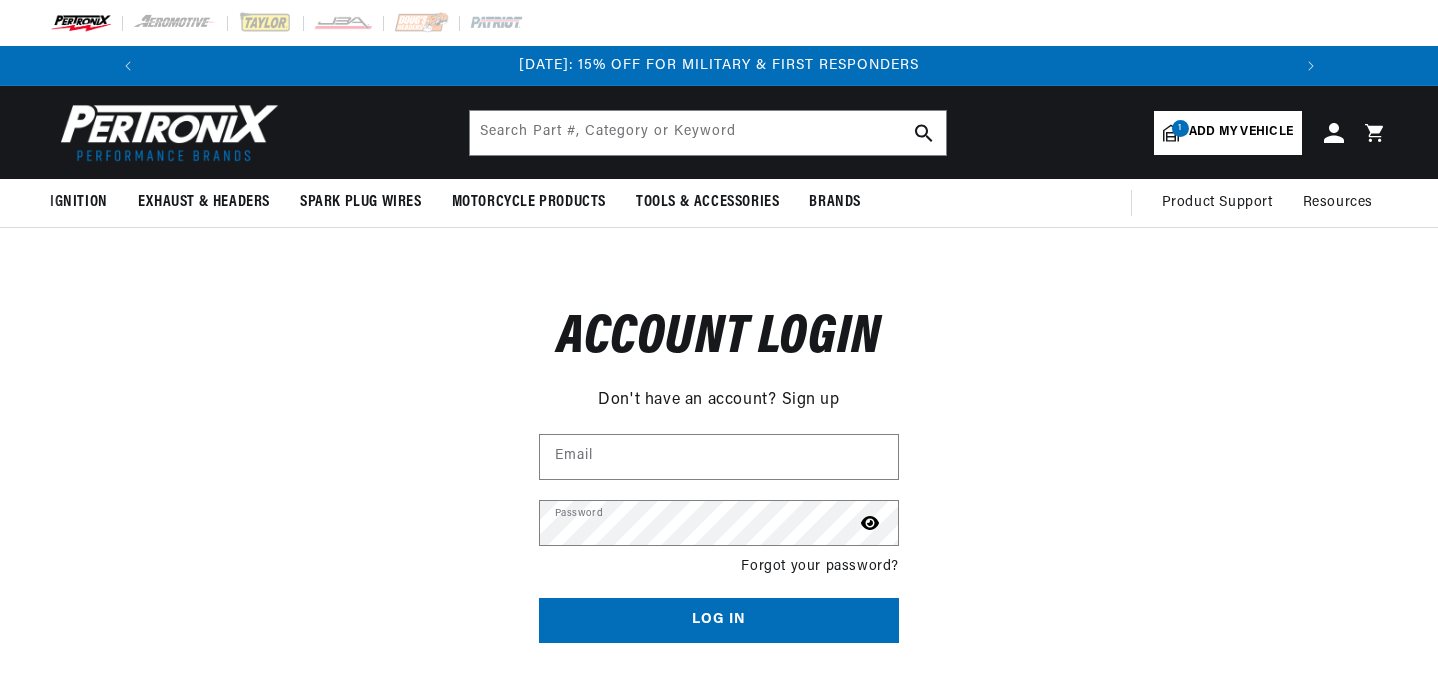 scroll, scrollTop: 0, scrollLeft: 0, axis: both 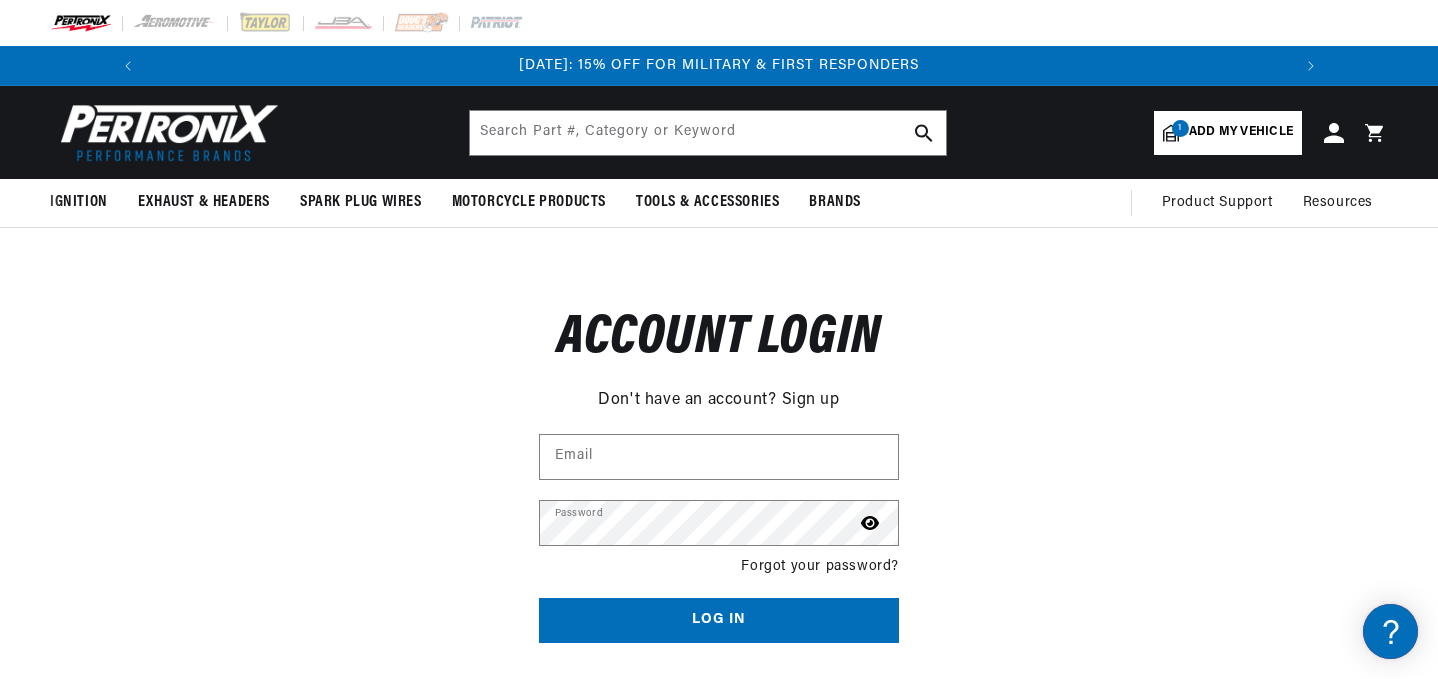 click on "Sign up" at bounding box center (811, 401) 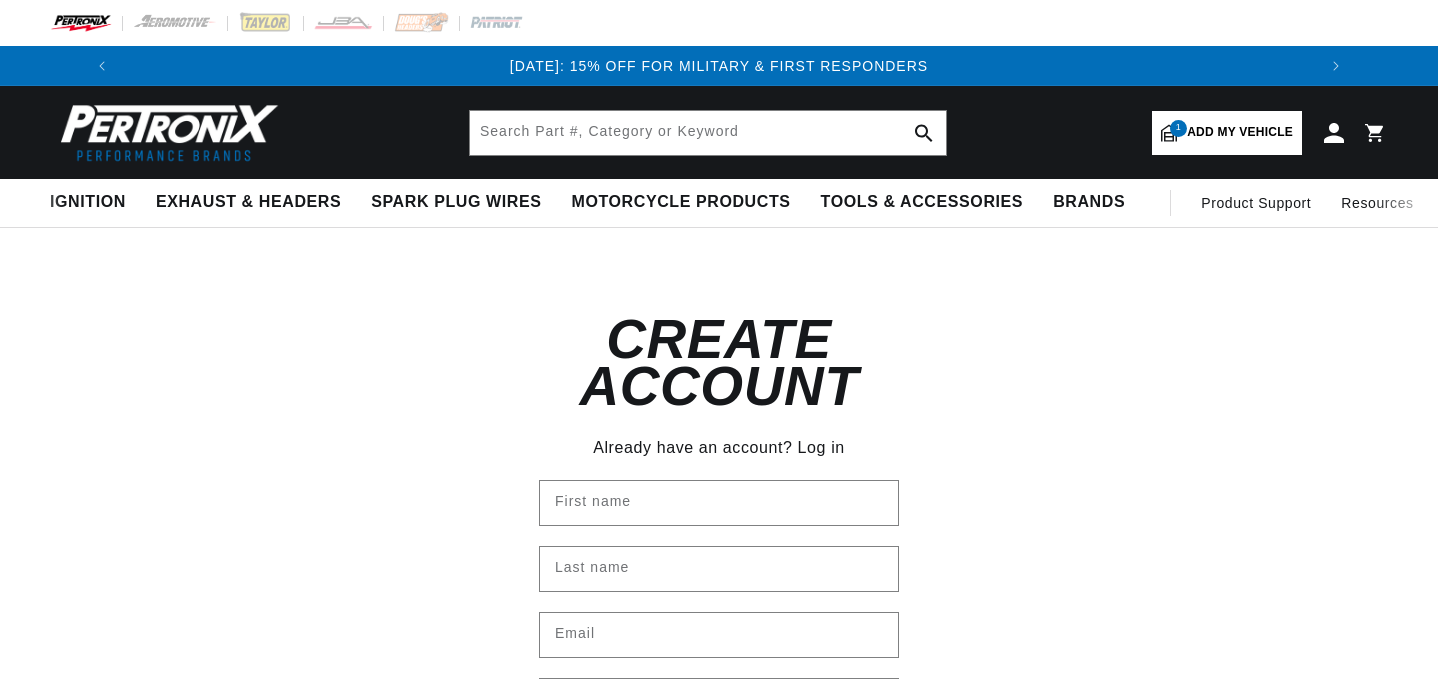 scroll, scrollTop: 0, scrollLeft: 0, axis: both 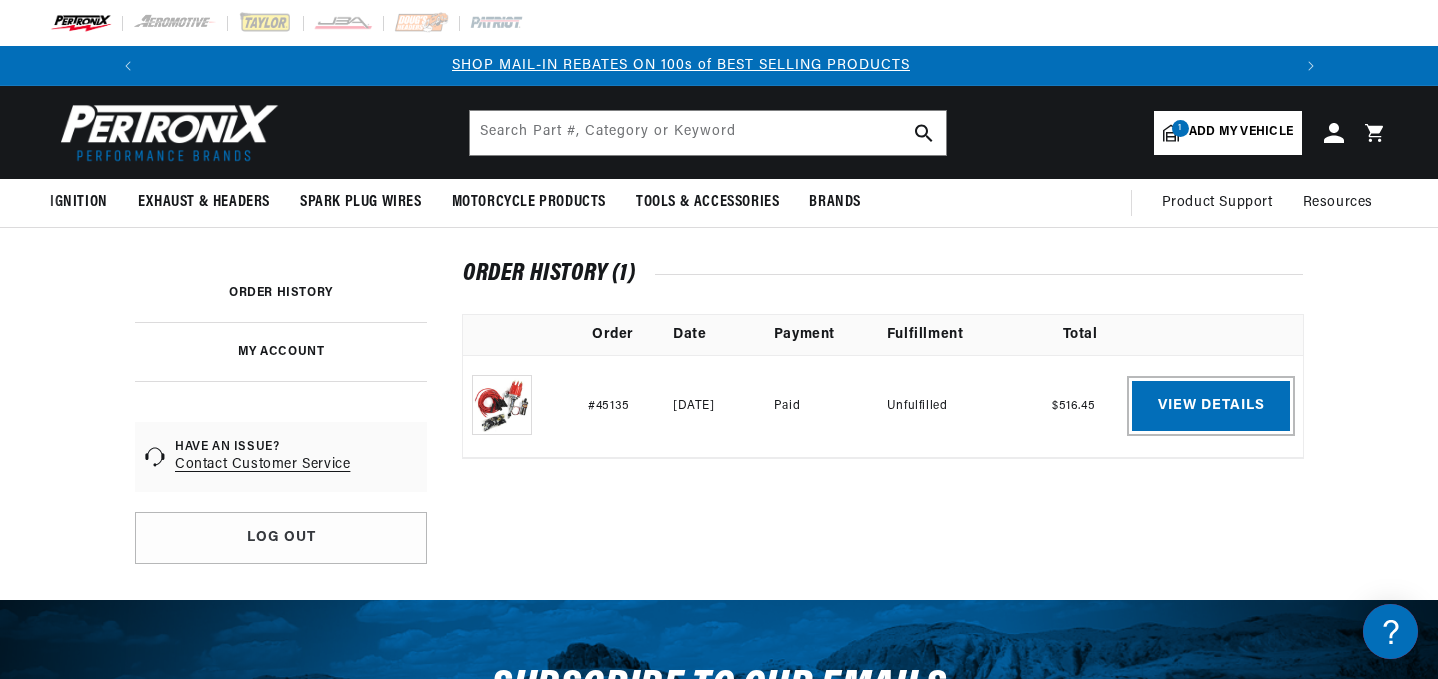 click on "View details" at bounding box center (1211, 406) 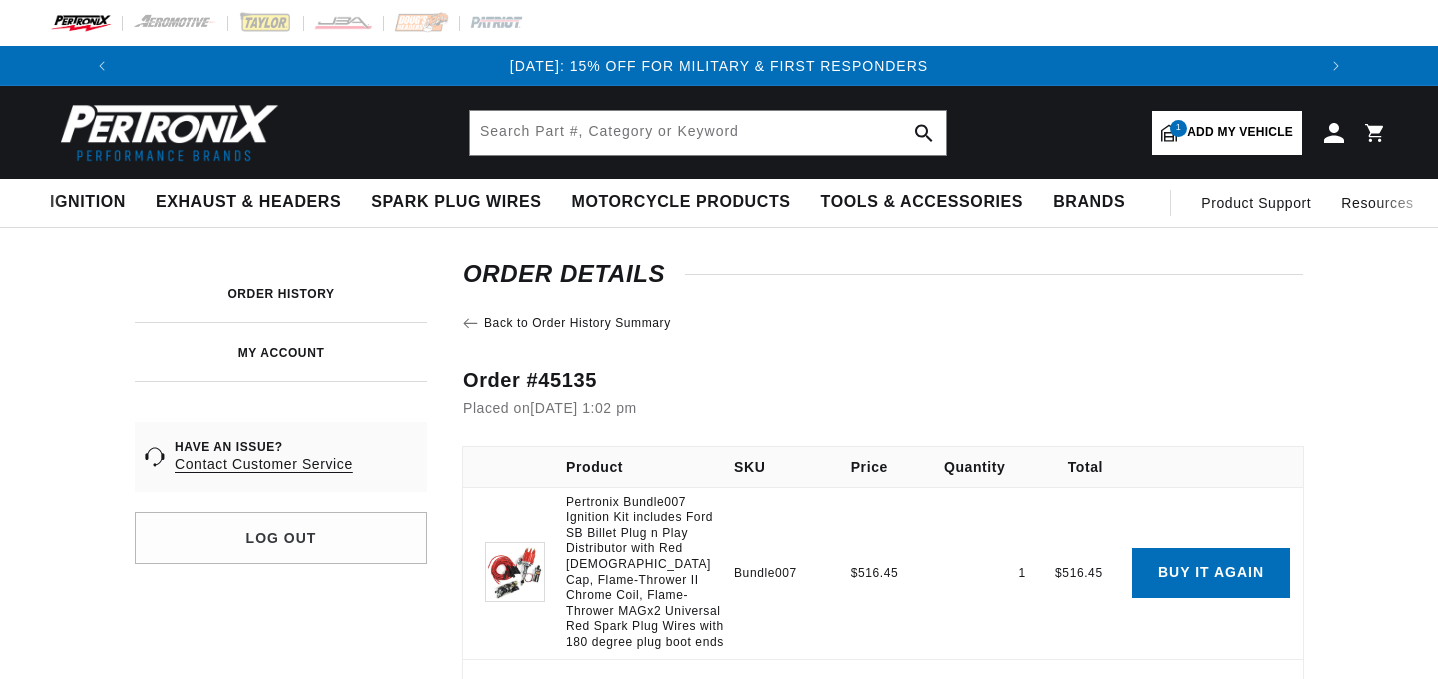 scroll, scrollTop: 0, scrollLeft: 0, axis: both 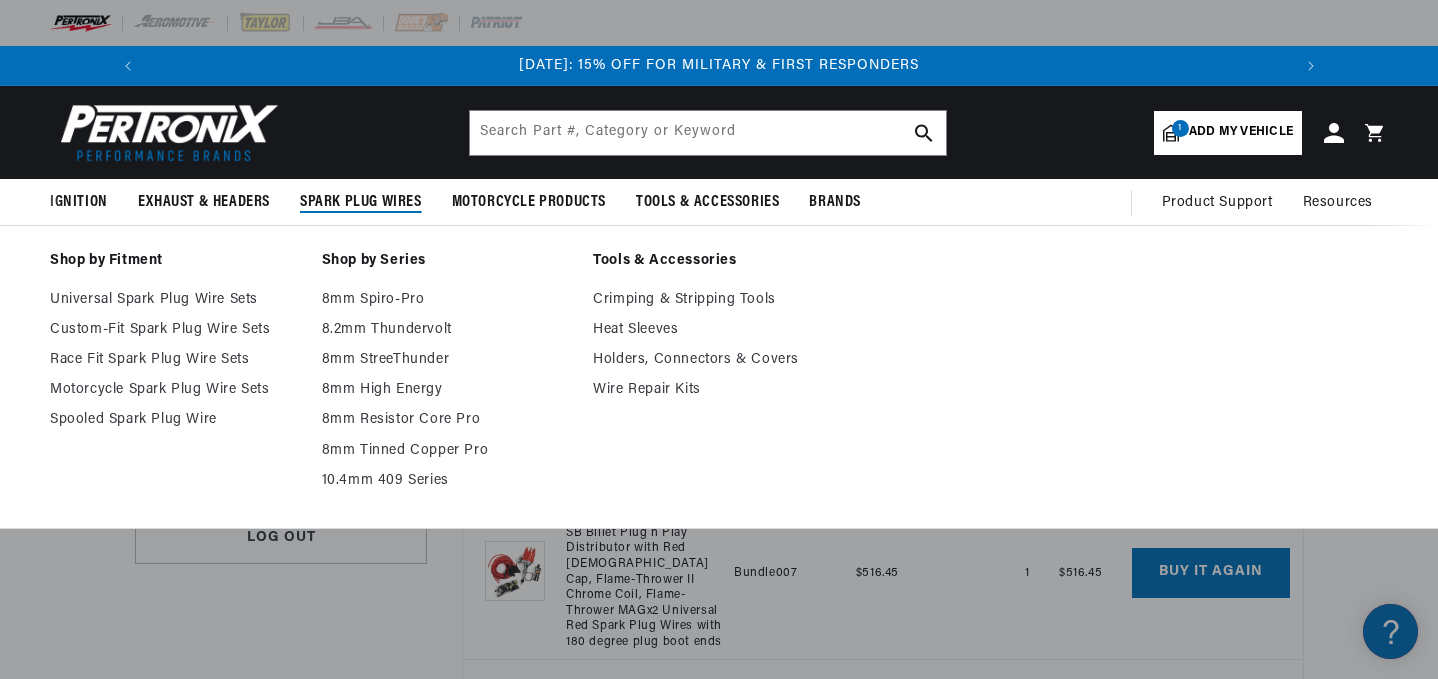 click on "Spark Plug Wires" at bounding box center (361, 202) 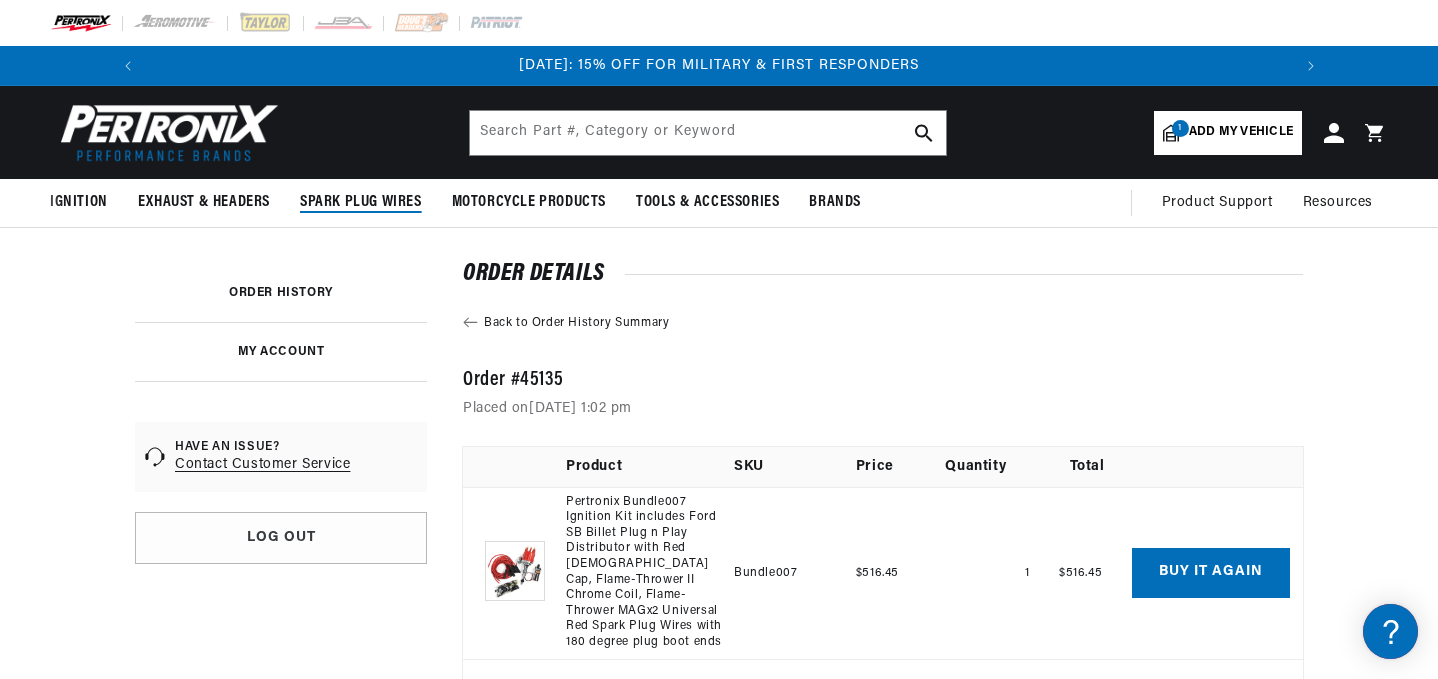 click on "Spark Plug Wires" at bounding box center (361, 202) 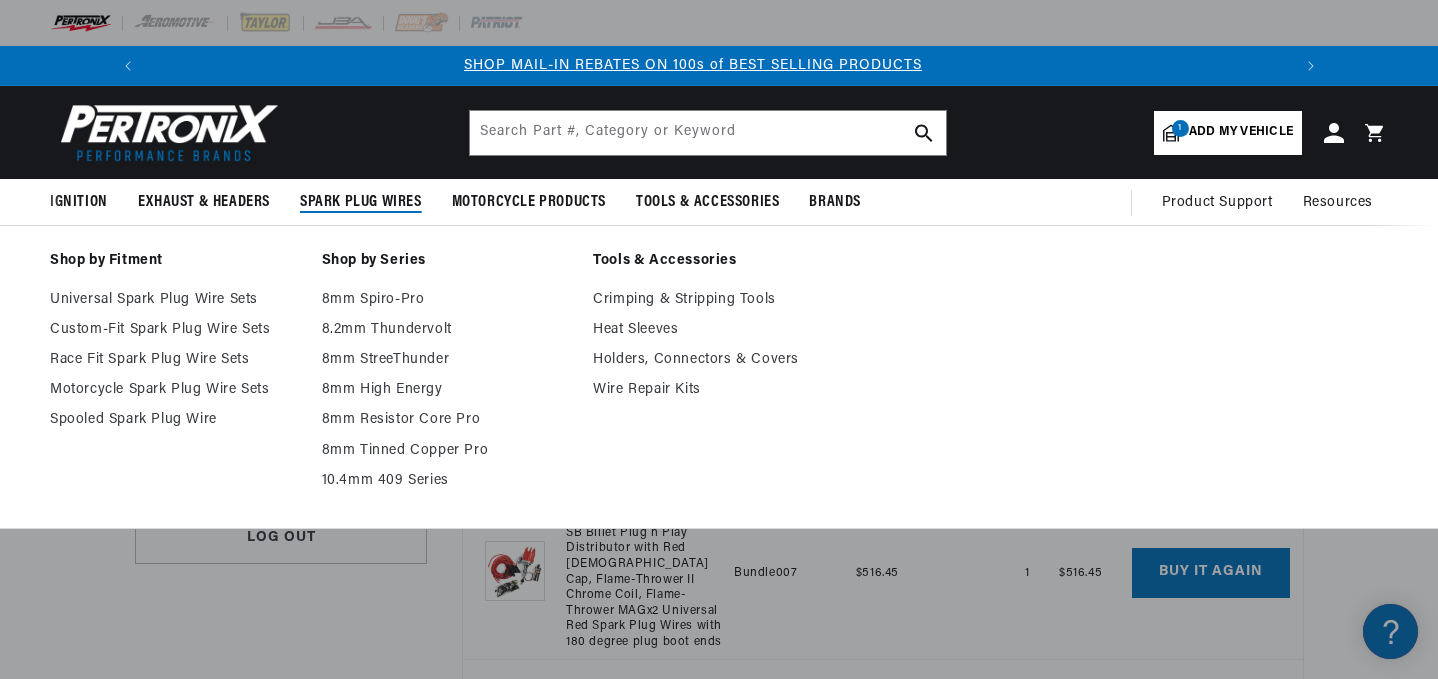 scroll, scrollTop: 0, scrollLeft: 1181, axis: horizontal 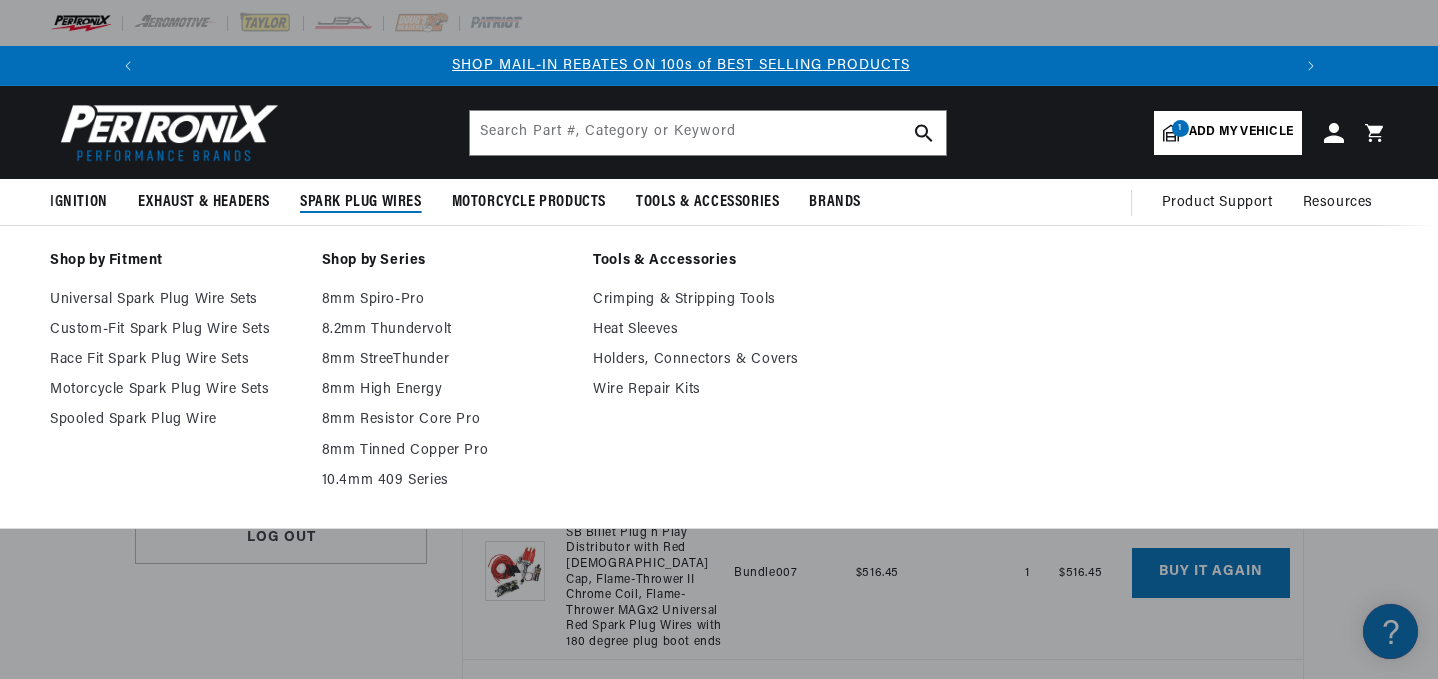 click on "Shop by Fitment" at bounding box center [176, 261] 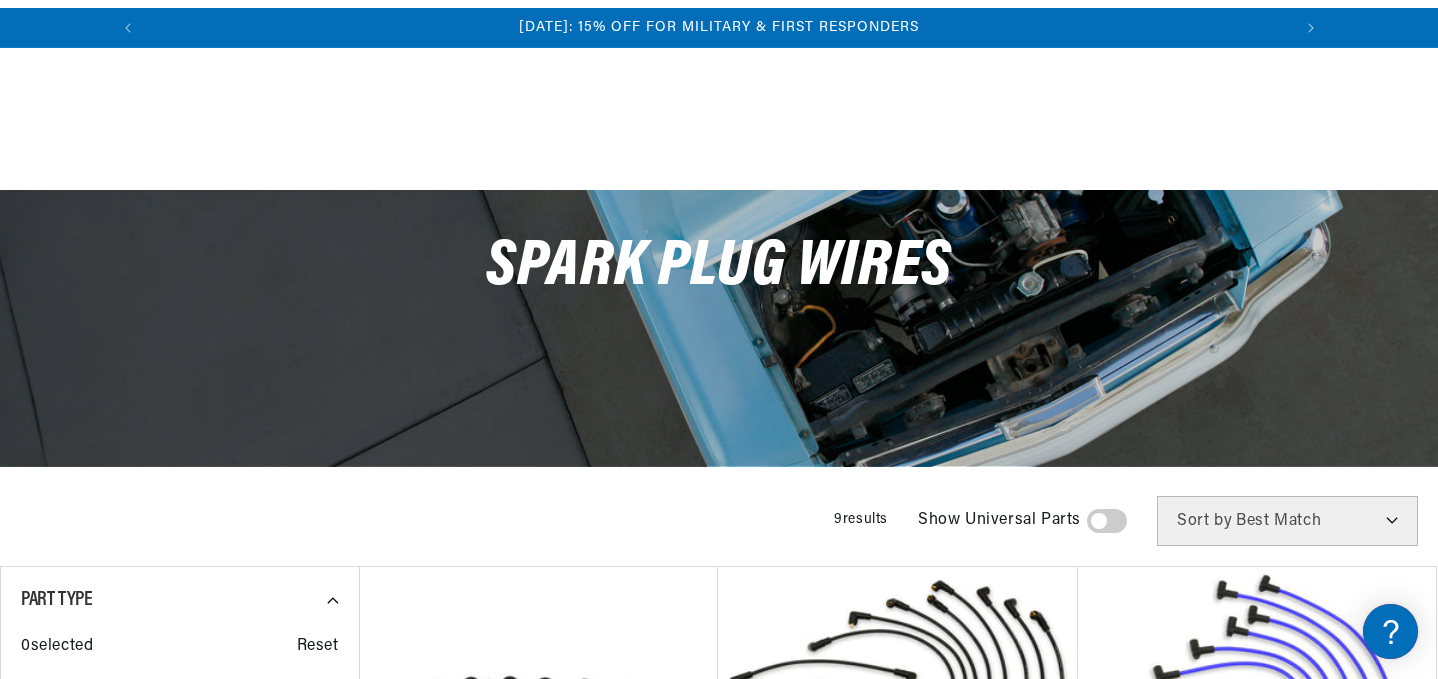 scroll, scrollTop: 423, scrollLeft: 0, axis: vertical 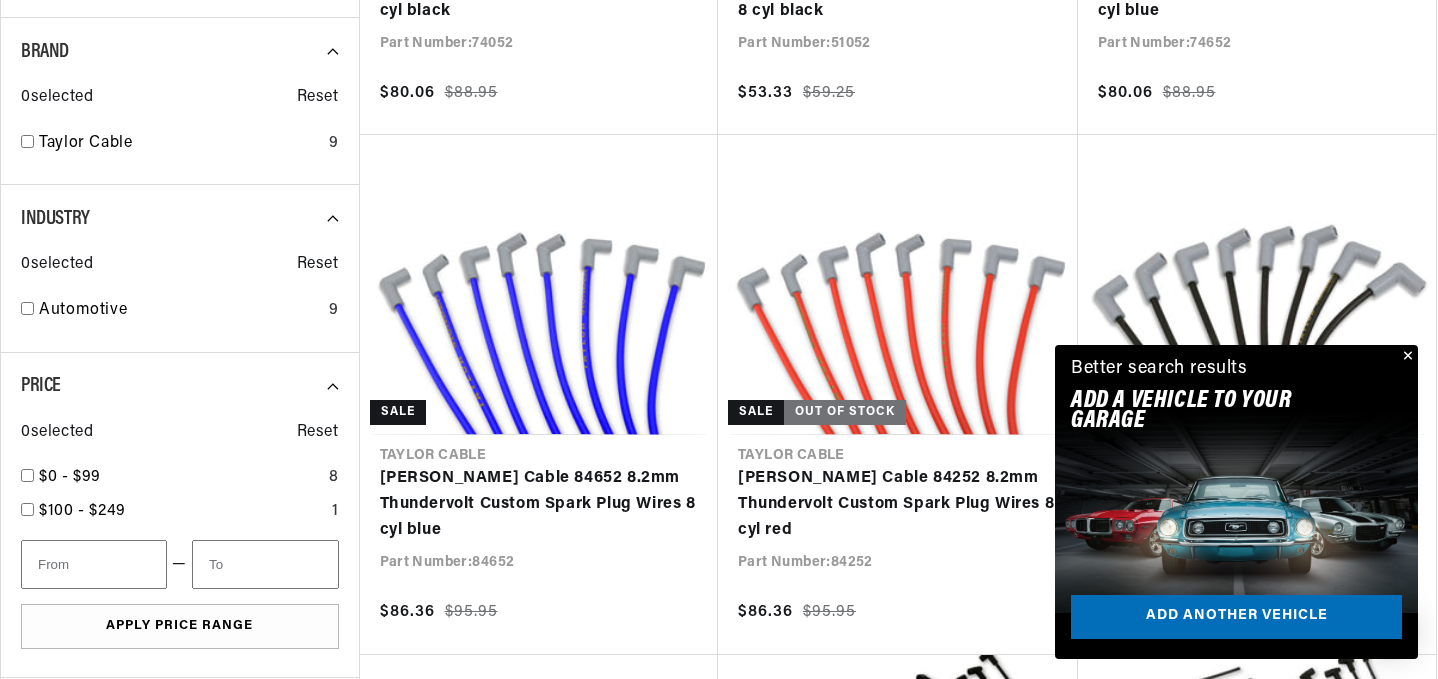 click at bounding box center (1406, 357) 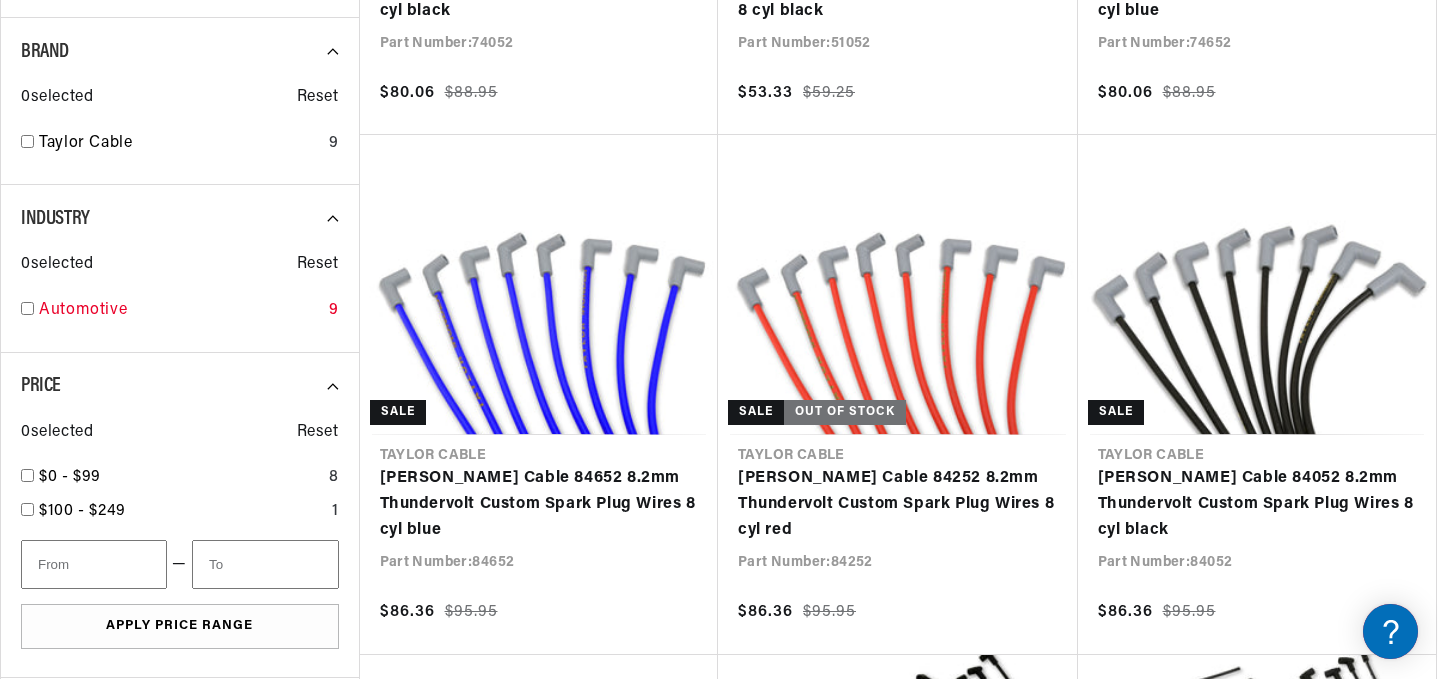 scroll, scrollTop: 1066, scrollLeft: 0, axis: vertical 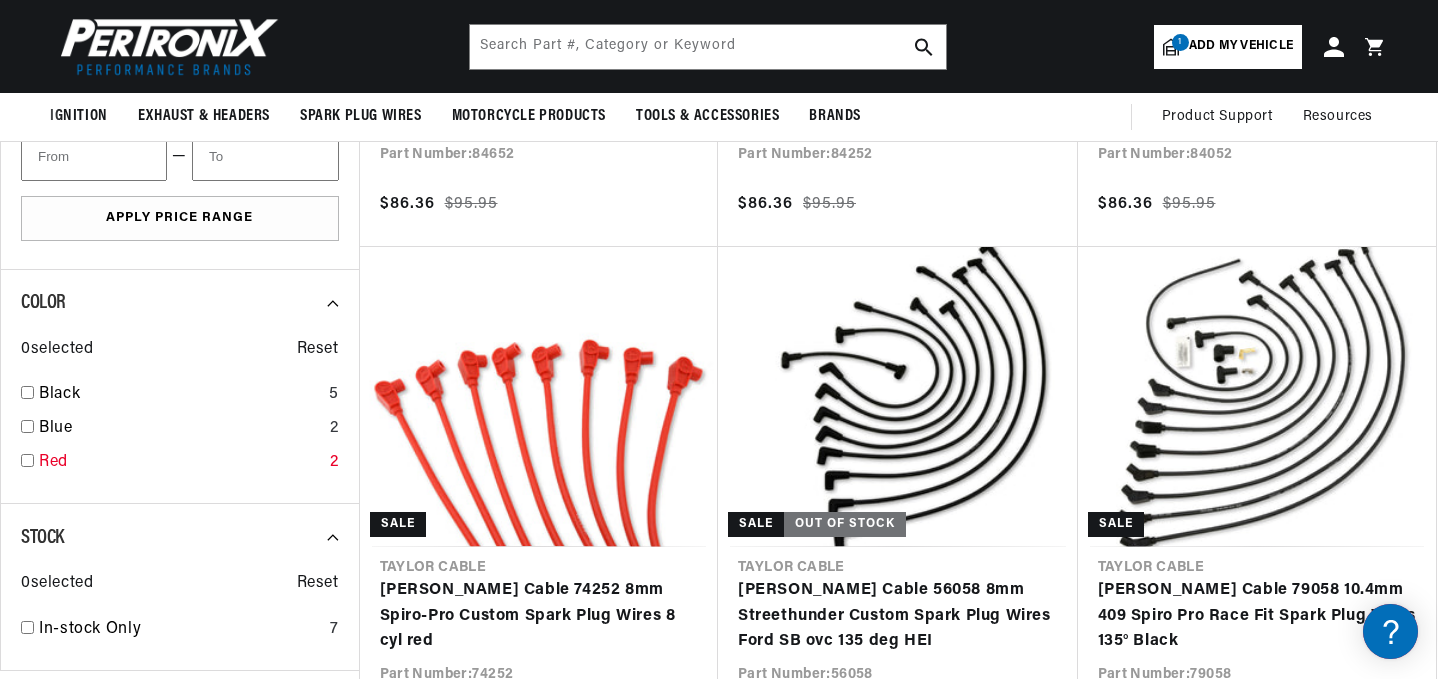click on "Red" at bounding box center (180, 463) 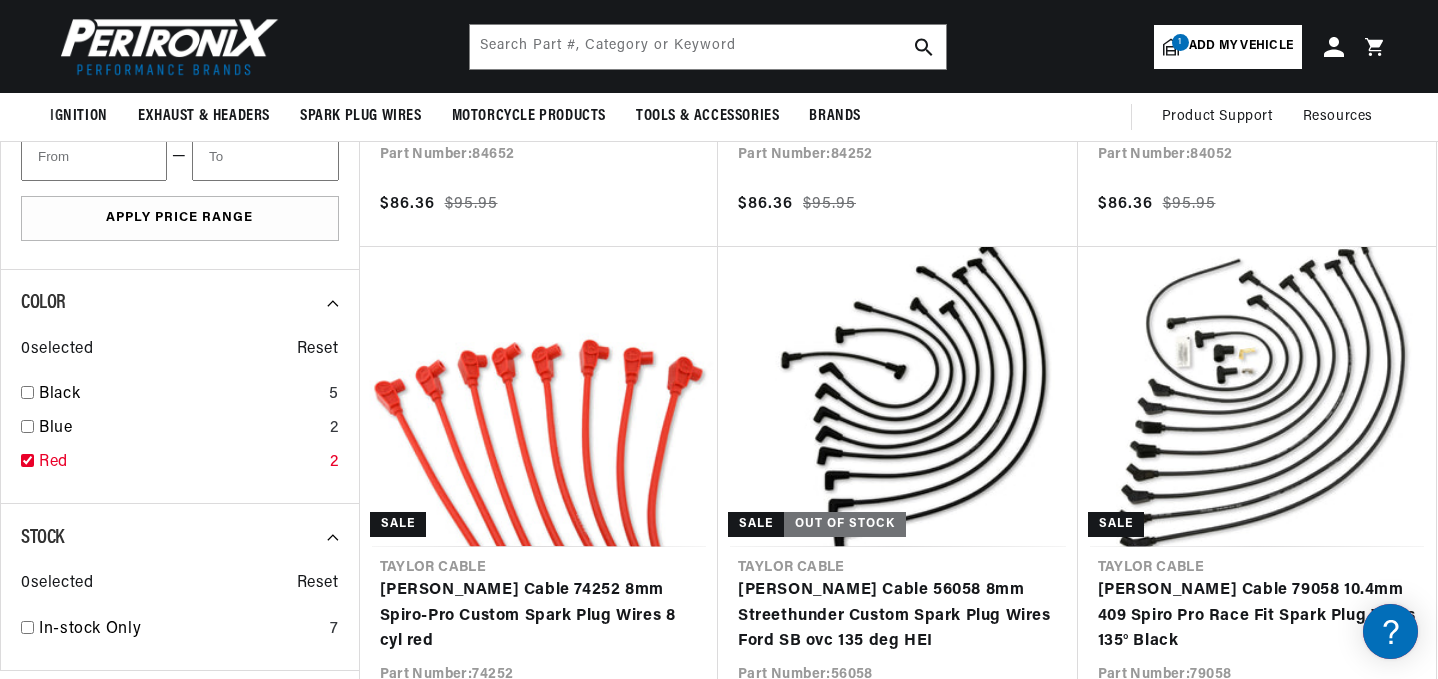 checkbox on "true" 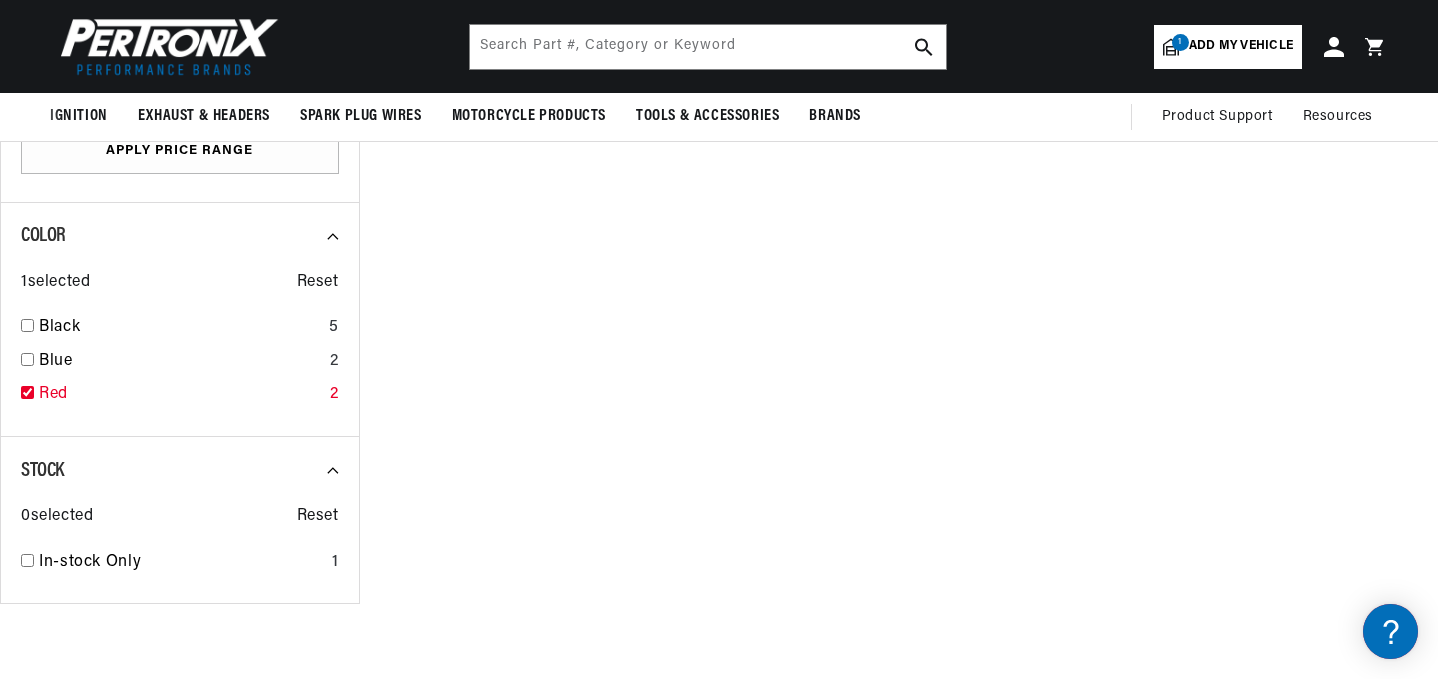 scroll, scrollTop: 0, scrollLeft: 2362, axis: horizontal 